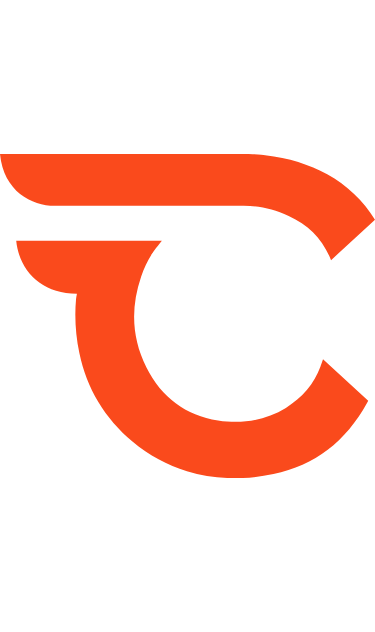 scroll, scrollTop: 0, scrollLeft: 0, axis: both 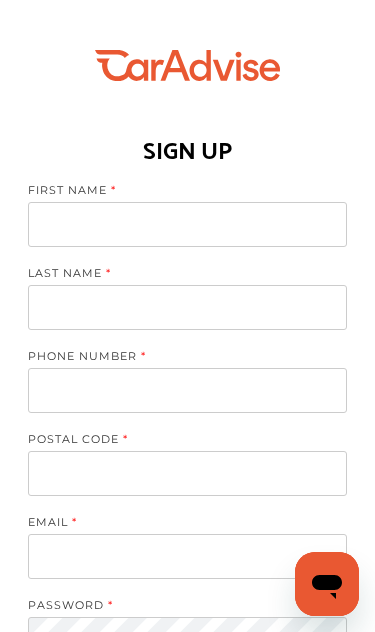 click at bounding box center [187, 224] 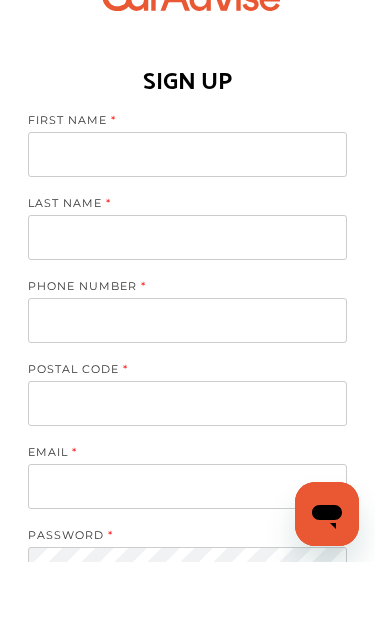 type on "**********" 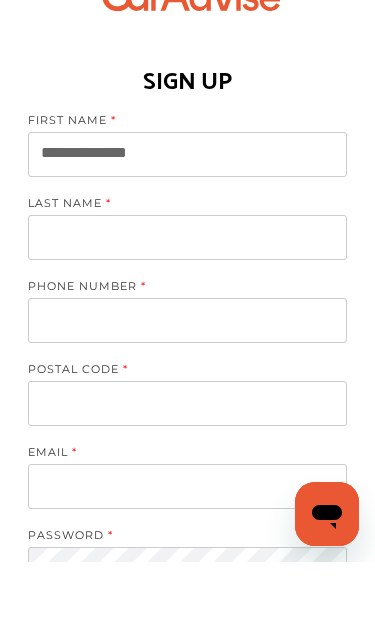 type on "**********" 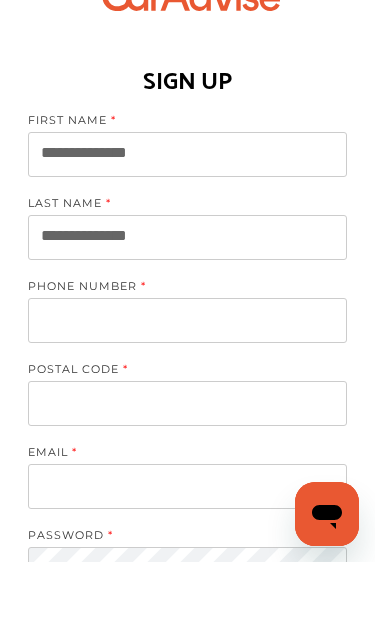 type on "**********" 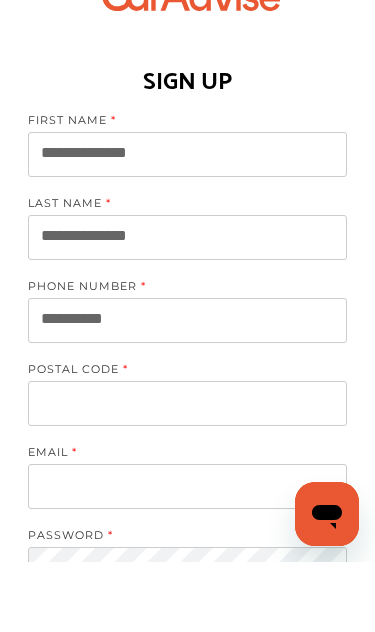 scroll, scrollTop: 70, scrollLeft: 0, axis: vertical 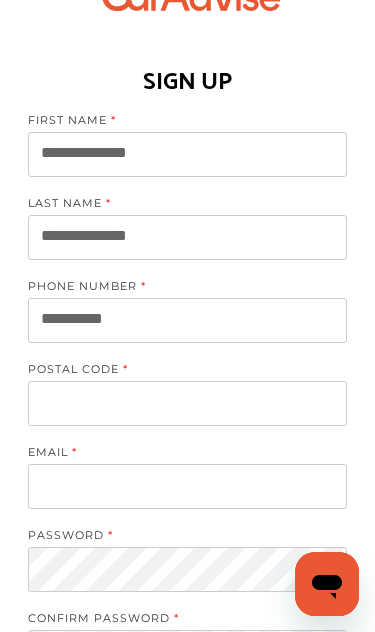 type on "*****" 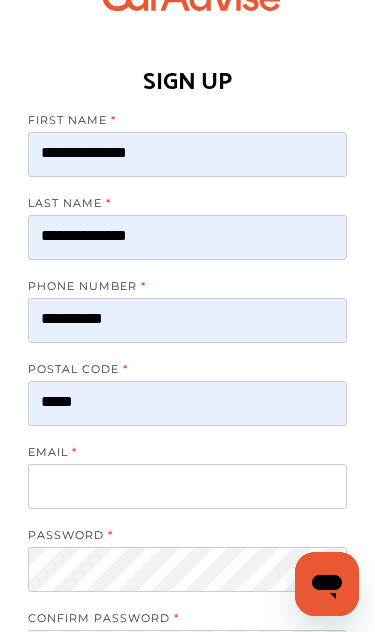 type on "**********" 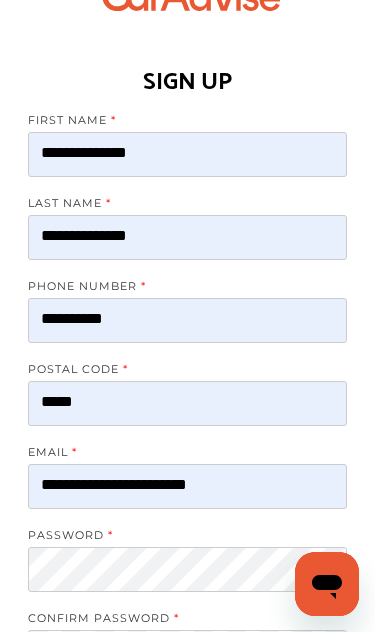 click on "**********" at bounding box center (187, 154) 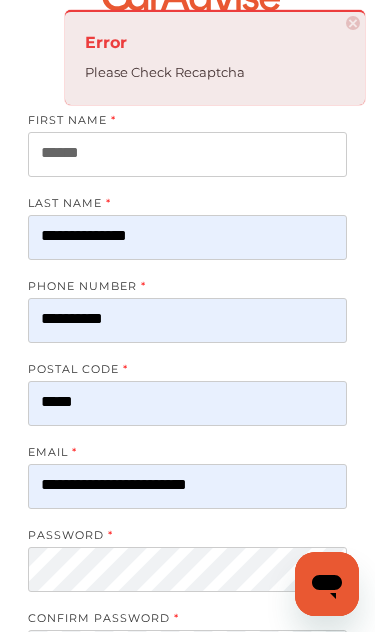type on "******" 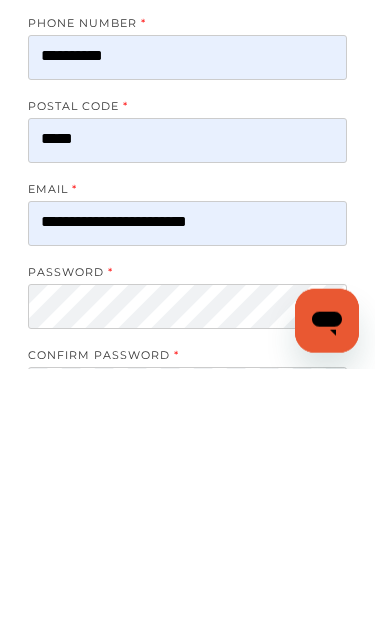 type on "*******" 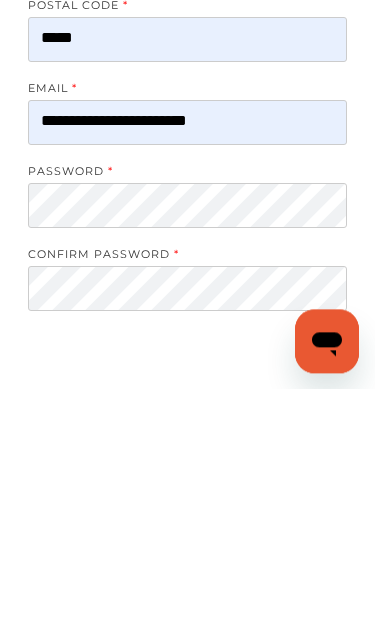 scroll, scrollTop: 298, scrollLeft: 0, axis: vertical 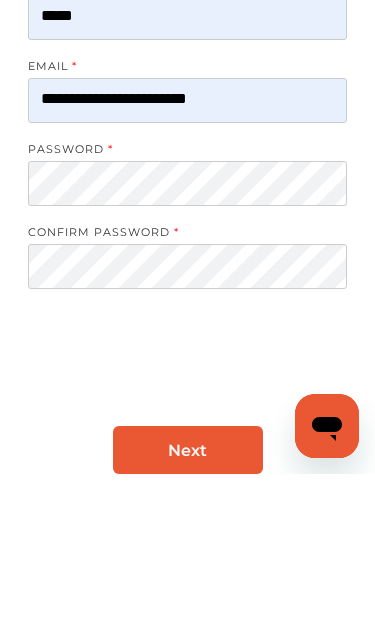 click on "CONFIRM PASSWORD" at bounding box center (187, 429) 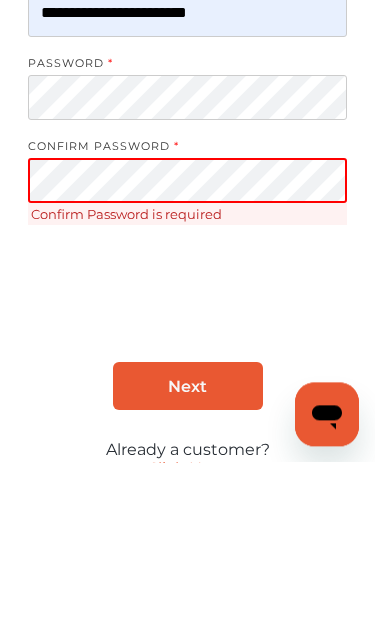scroll, scrollTop: 395, scrollLeft: 0, axis: vertical 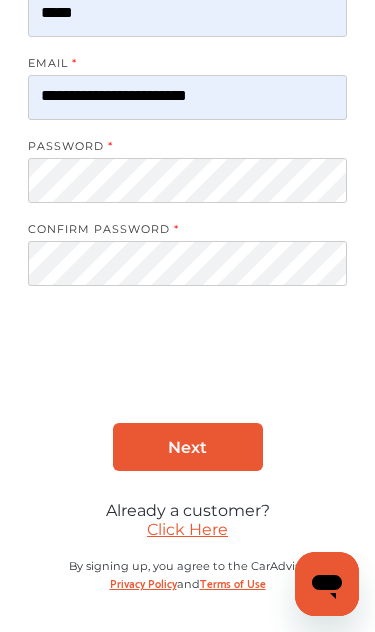 click on "Next" at bounding box center [188, 447] 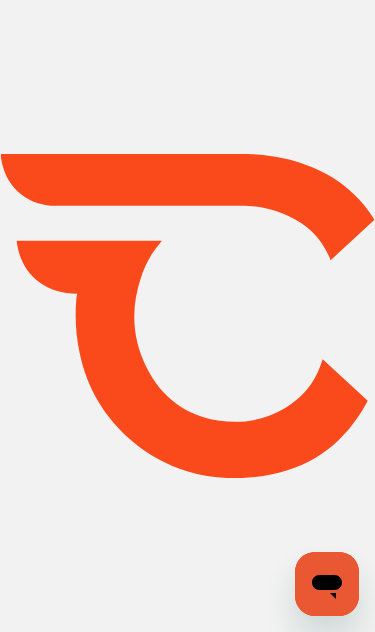 scroll, scrollTop: 0, scrollLeft: 0, axis: both 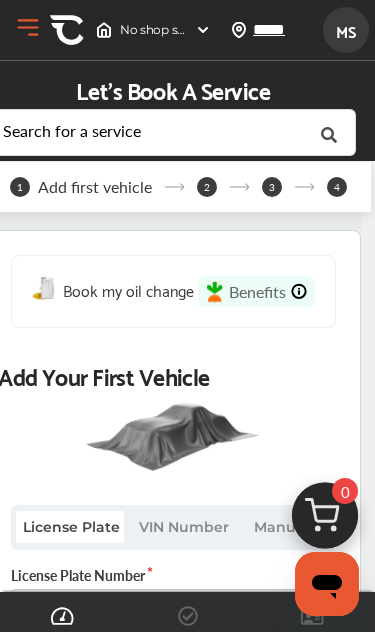 click at bounding box center [173, 608] 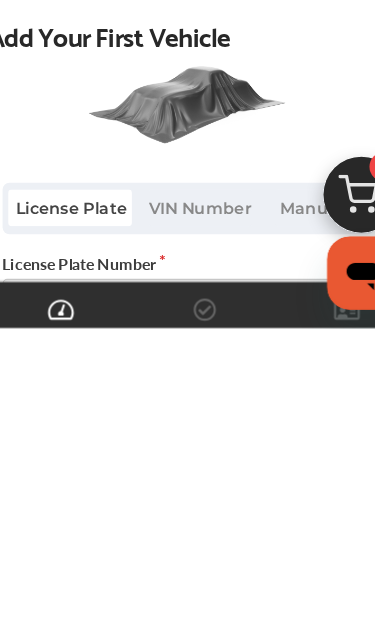 type on "******" 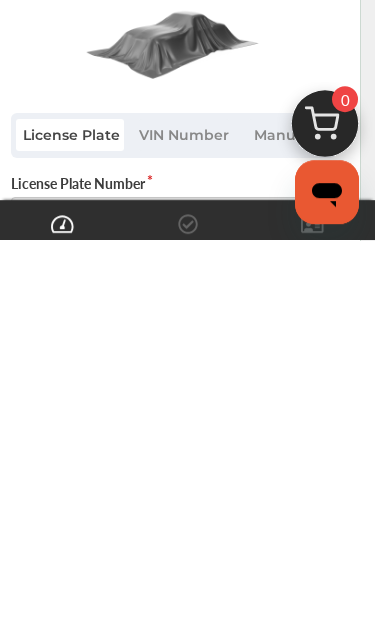 type on "***" 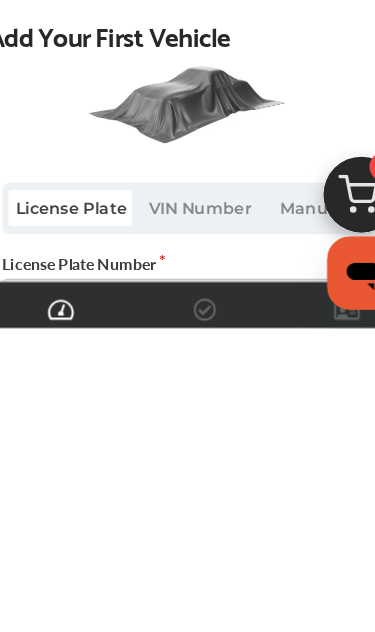 type on "******" 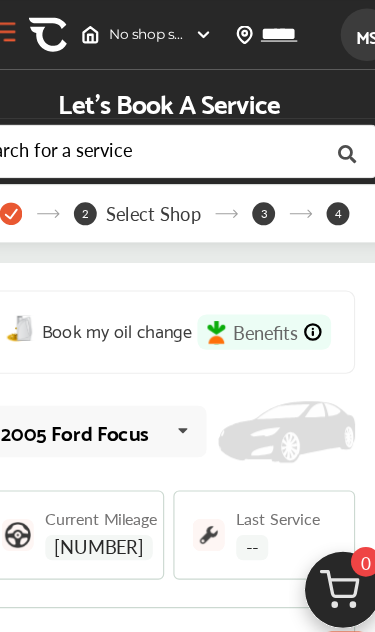scroll, scrollTop: 251, scrollLeft: 0, axis: vertical 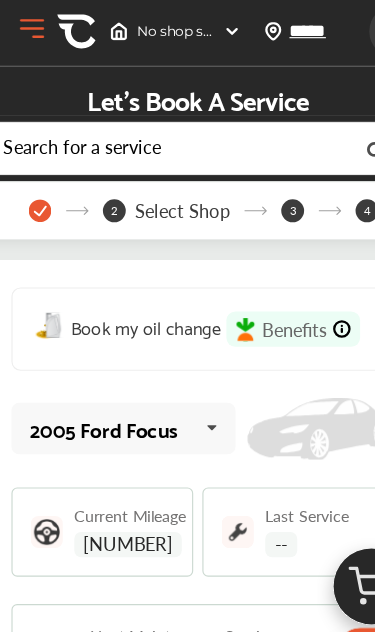 click on "--" at bounding box center [246, 479] 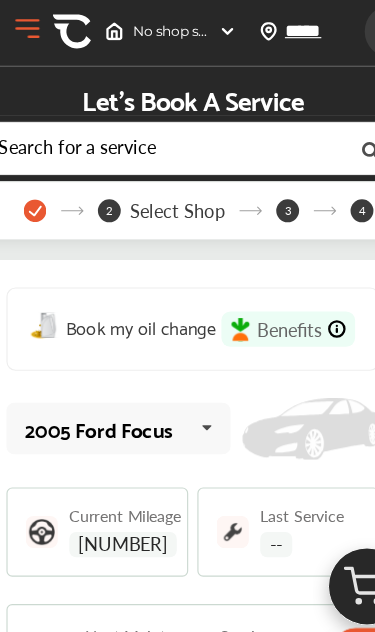 click on "Last Service --" at bounding box center [256, 468] 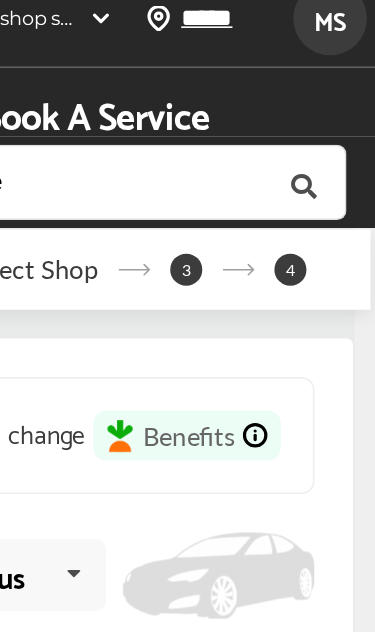 click on "--" at bounding box center (246, 479) 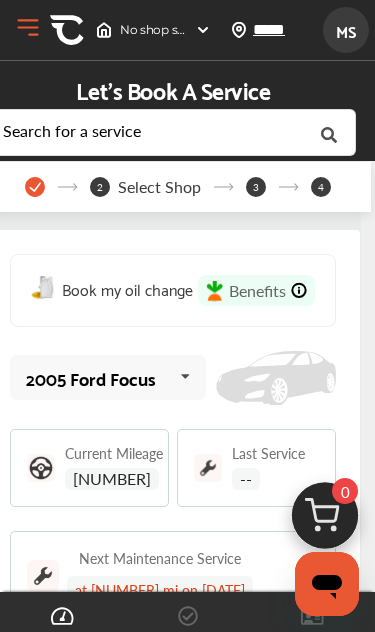 click at bounding box center (299, 290) 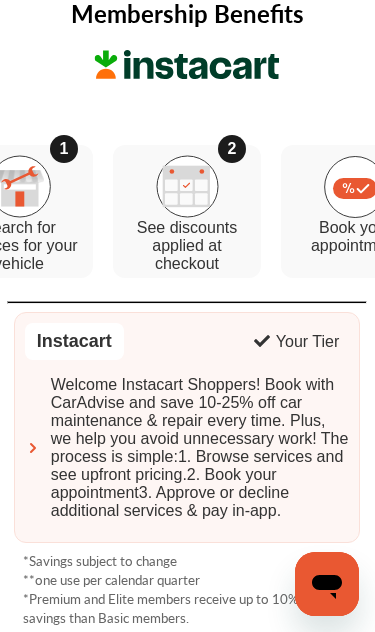 scroll, scrollTop: 47, scrollLeft: 0, axis: vertical 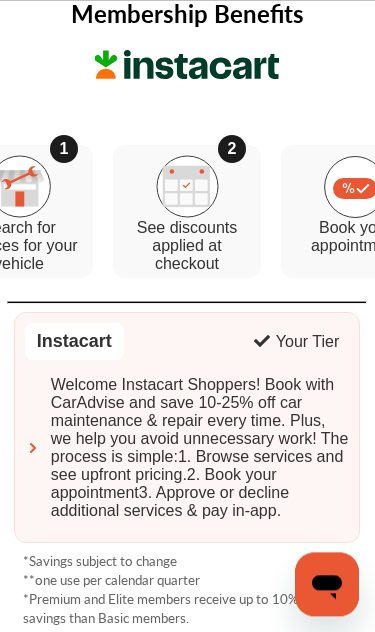 click 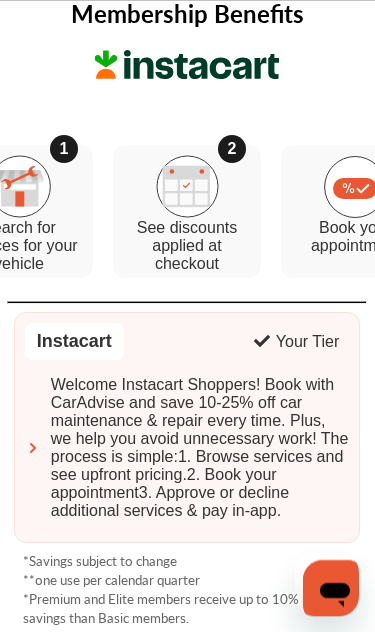 scroll, scrollTop: 1487, scrollLeft: 0, axis: vertical 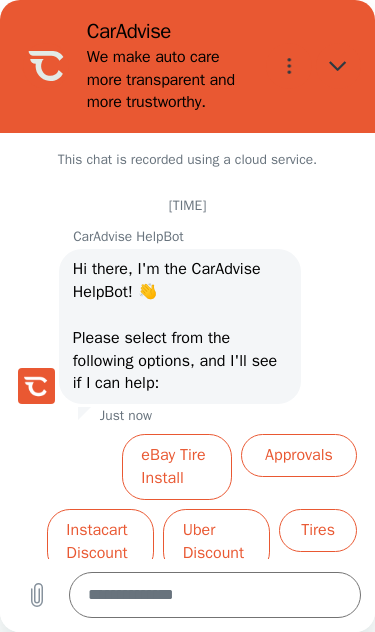 click on "Instacart Discount" at bounding box center [100, 542] 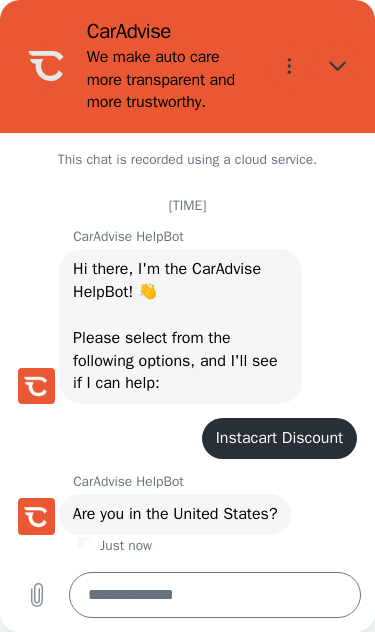 click on "Yes" at bounding box center (253, 585) 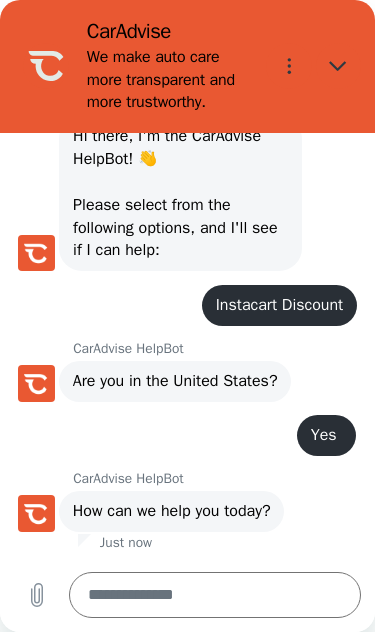 scroll, scrollTop: 201, scrollLeft: 0, axis: vertical 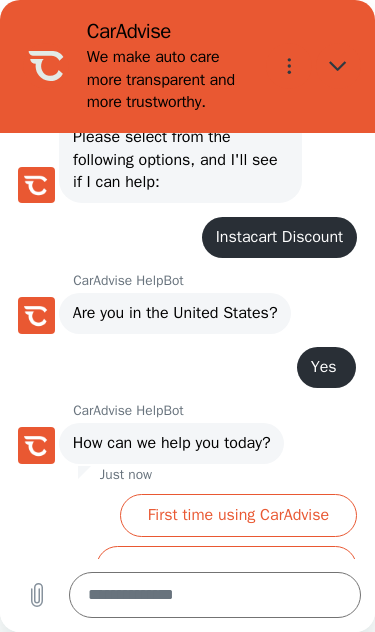 click on "First time using CarAdvise" at bounding box center (238, 515) 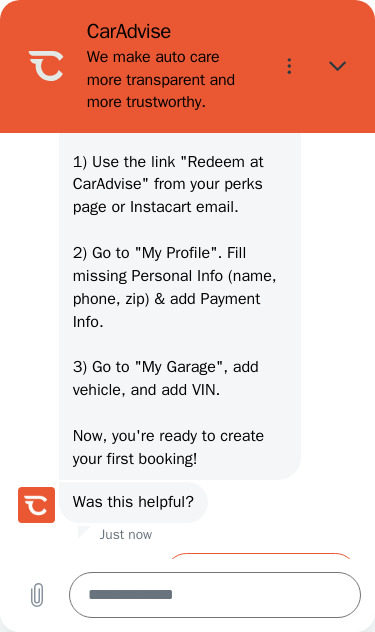 scroll, scrollTop: 738, scrollLeft: 0, axis: vertical 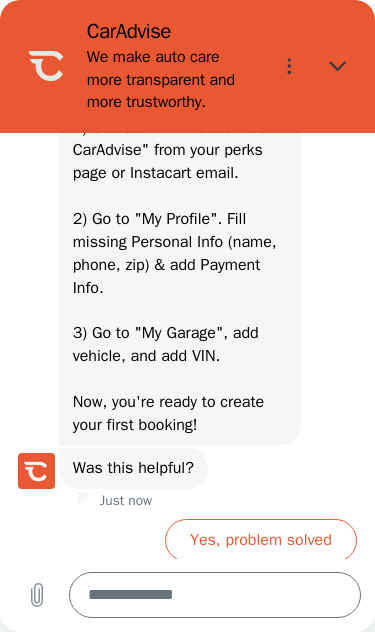 click on "No, I still need help setting up my account." at bounding box center (212, 604) 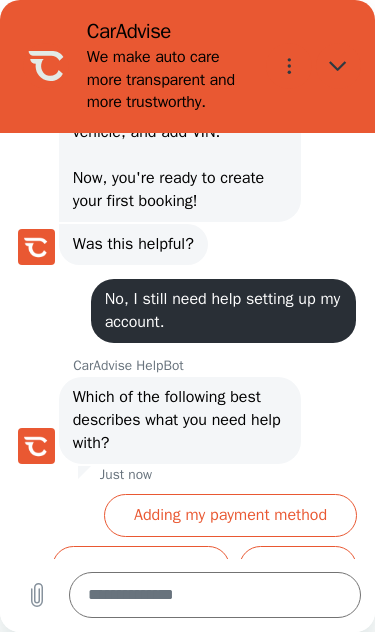scroll, scrollTop: 962, scrollLeft: 0, axis: vertical 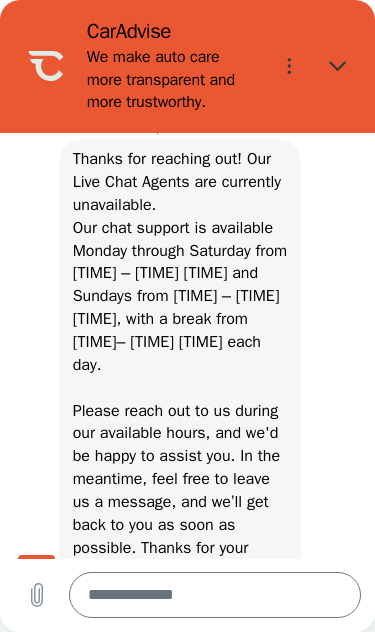 click 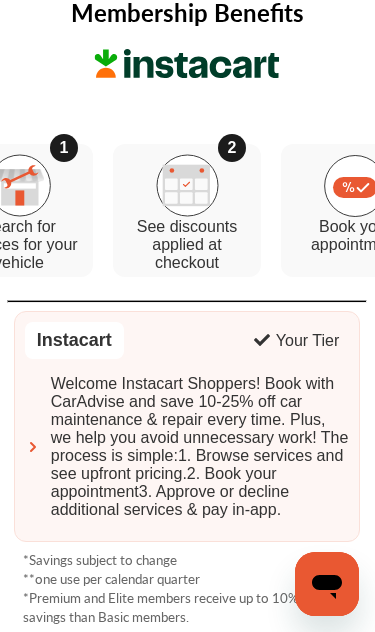 scroll, scrollTop: 47, scrollLeft: 0, axis: vertical 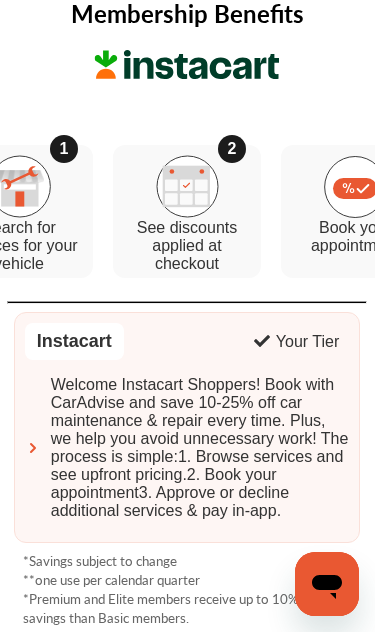 click at bounding box center (187, 673) 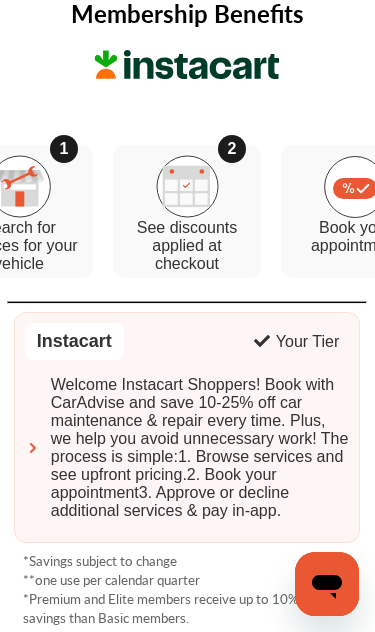 click on "Welcome Instacart Shoppers!  Book with CarAdvise and save 10-25% off car maintenance & repair every time. Plus, we help you avoid unnecessary work! The process is simple:1. Browse services and see upfront pricing.2. Book your appointment3. Approve or decline additional services & pay in-app." at bounding box center [200, 448] 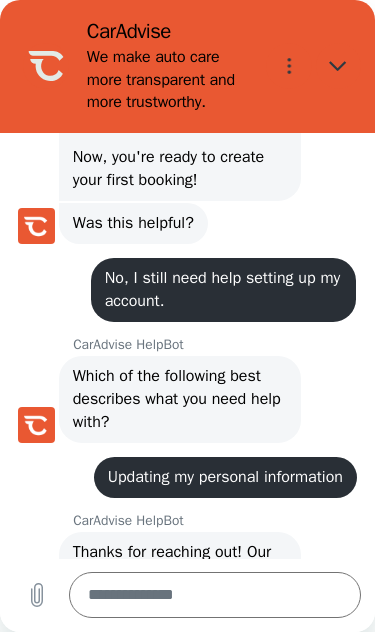 scroll, scrollTop: 983, scrollLeft: 0, axis: vertical 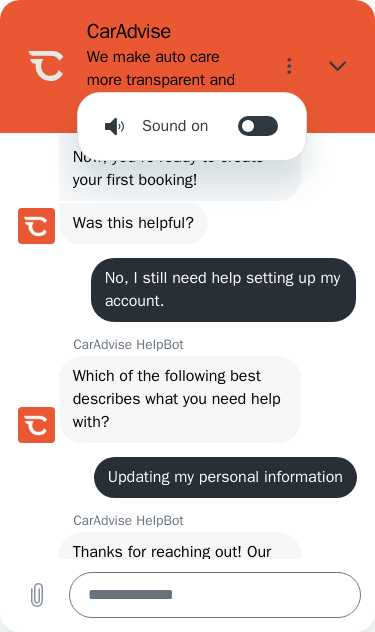 click at bounding box center [339, 66] 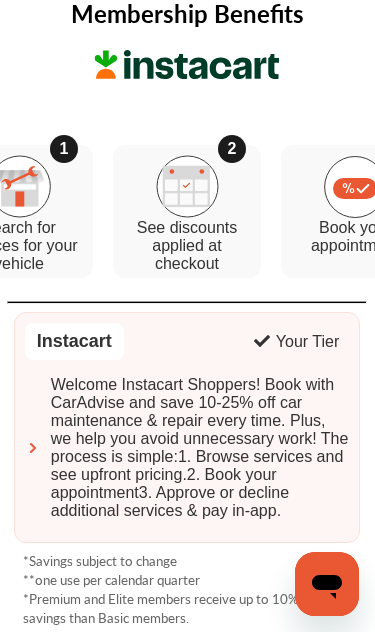 scroll, scrollTop: 983, scrollLeft: 0, axis: vertical 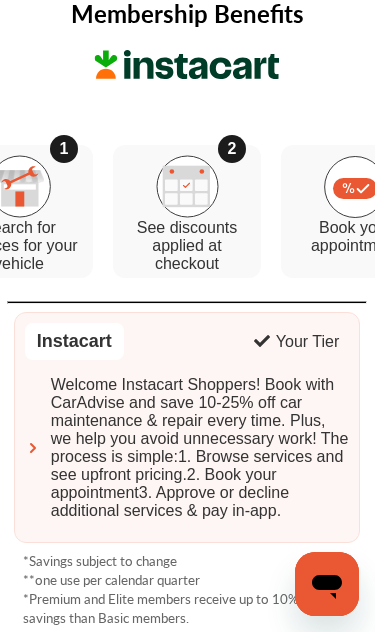 type on "*" 